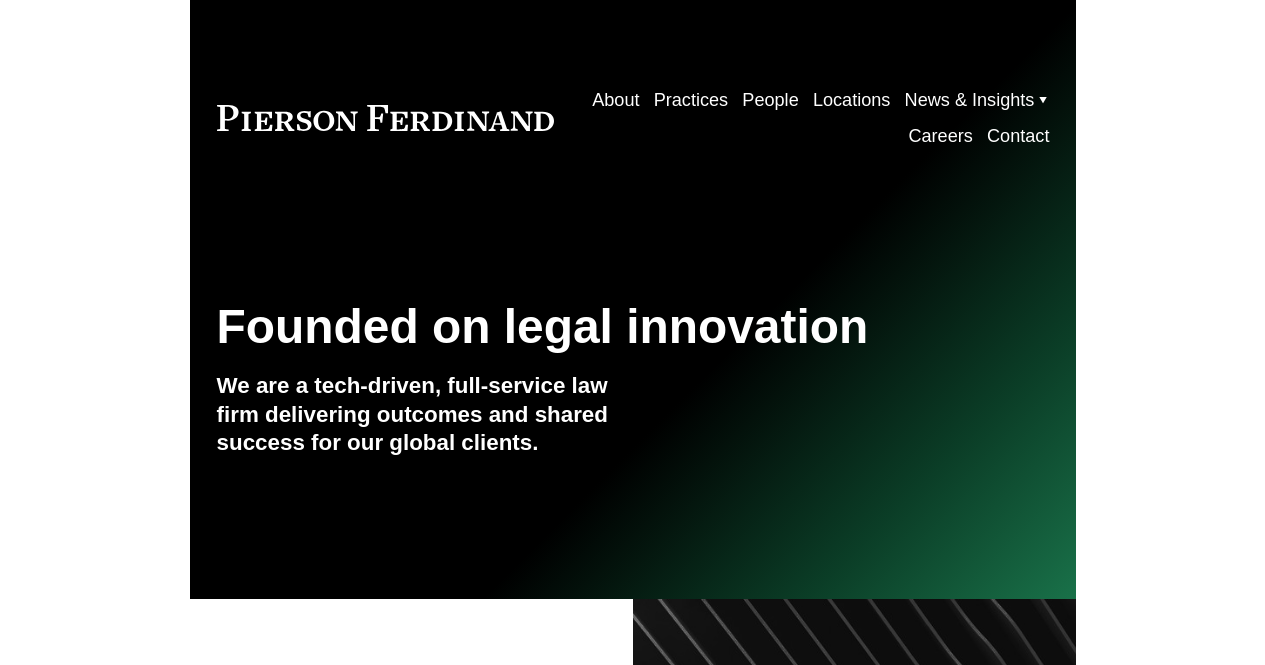 scroll, scrollTop: 0, scrollLeft: 0, axis: both 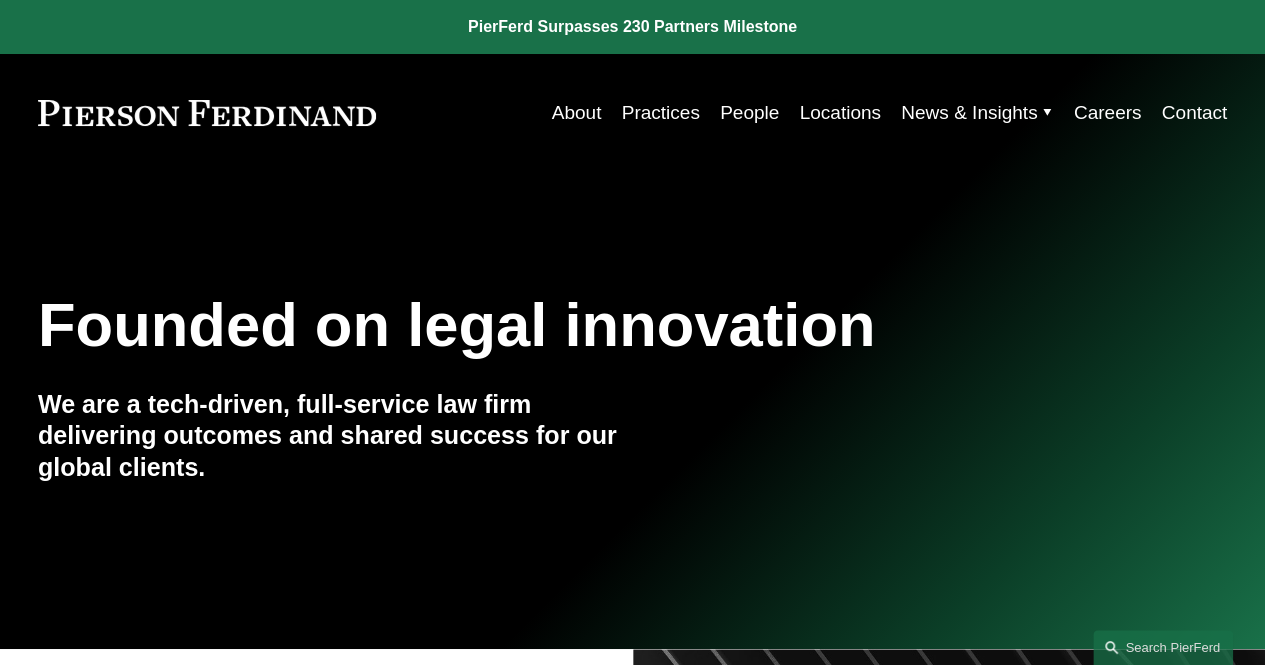 click on "People" at bounding box center [749, 113] 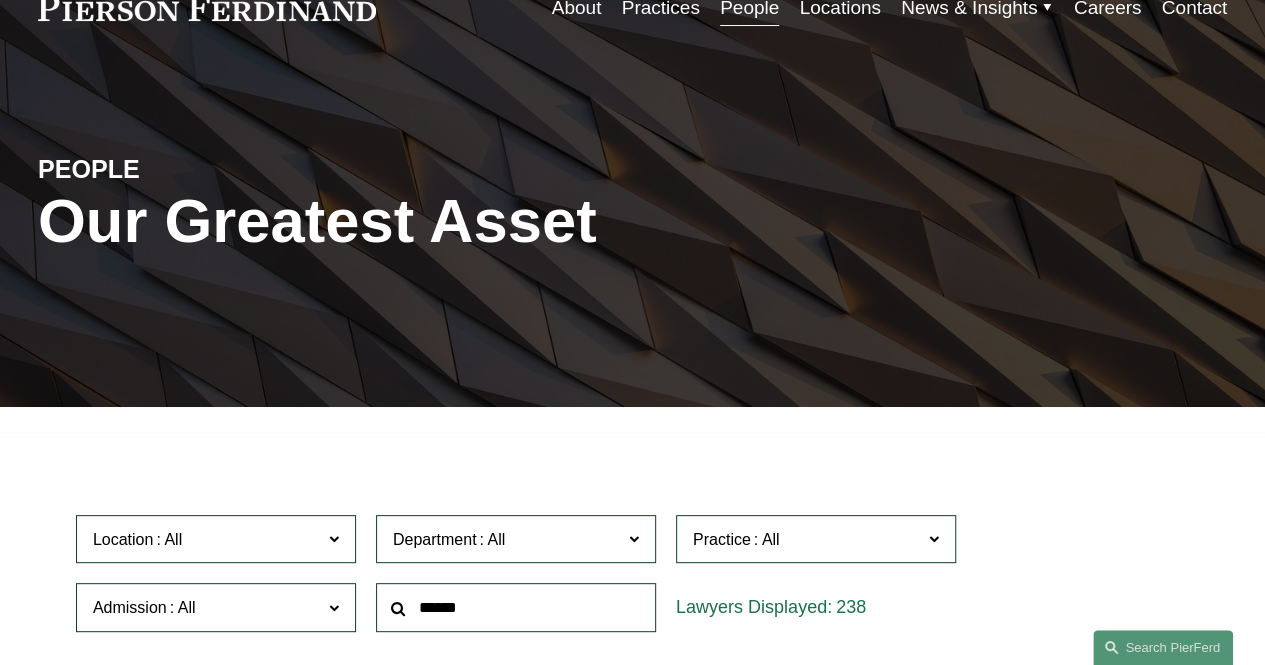 scroll, scrollTop: 400, scrollLeft: 0, axis: vertical 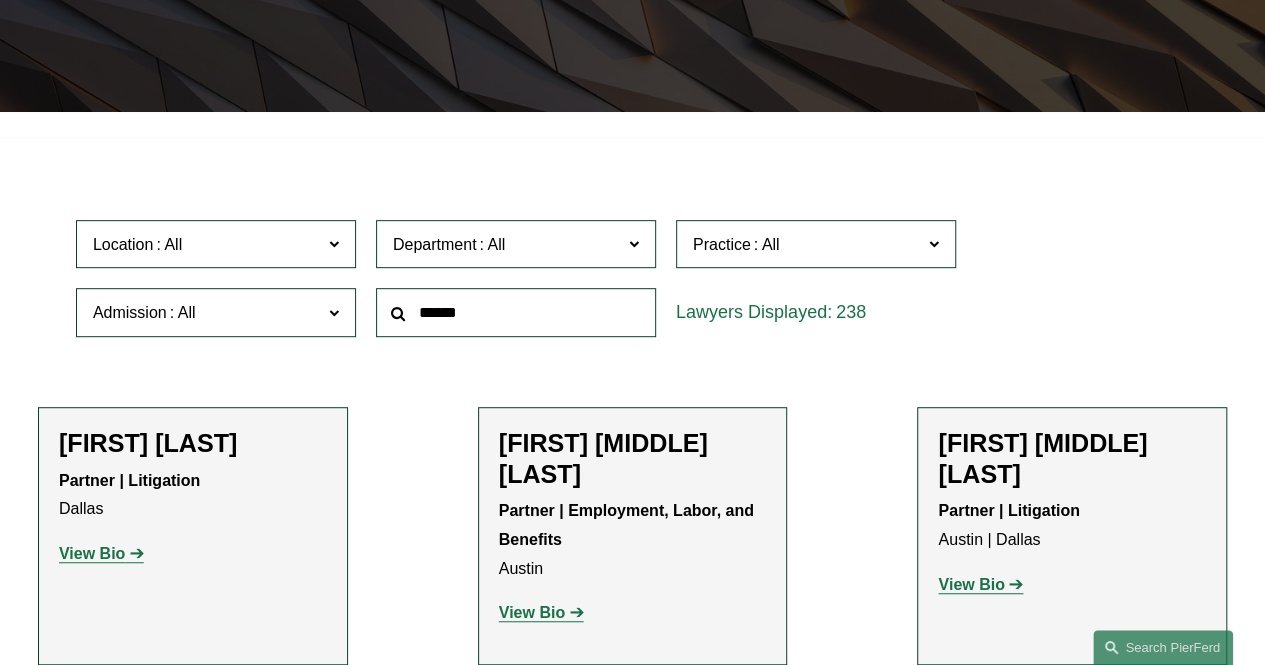 click 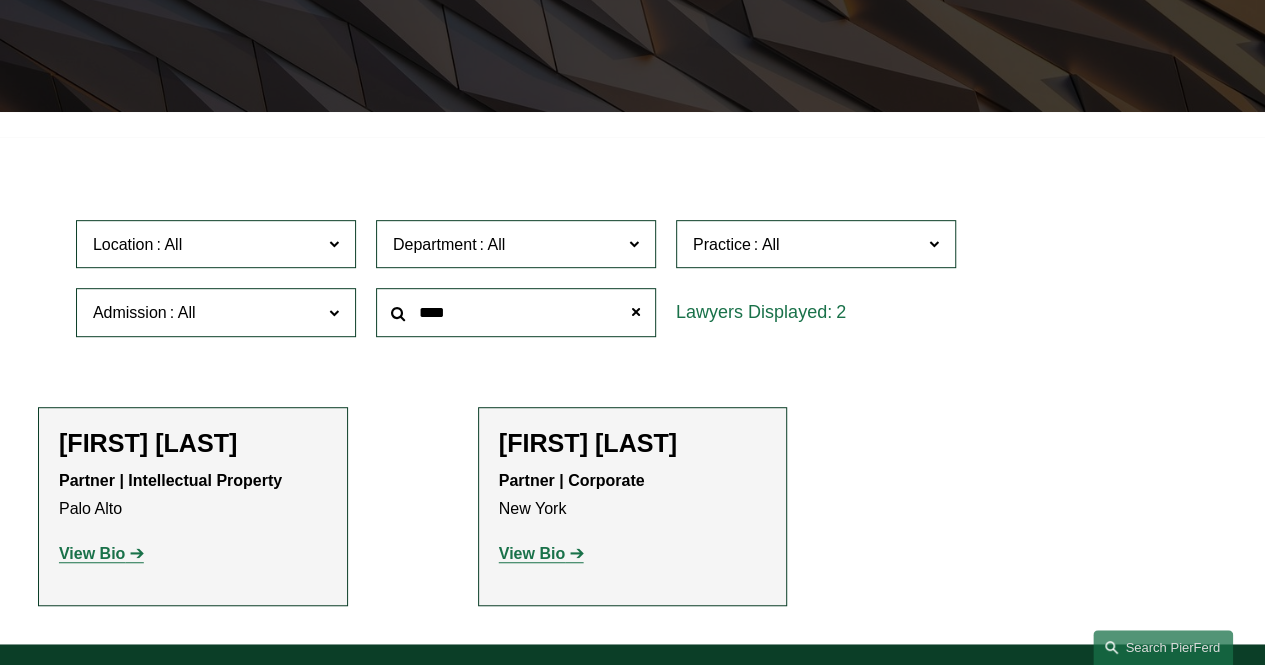 click on "View Bio" 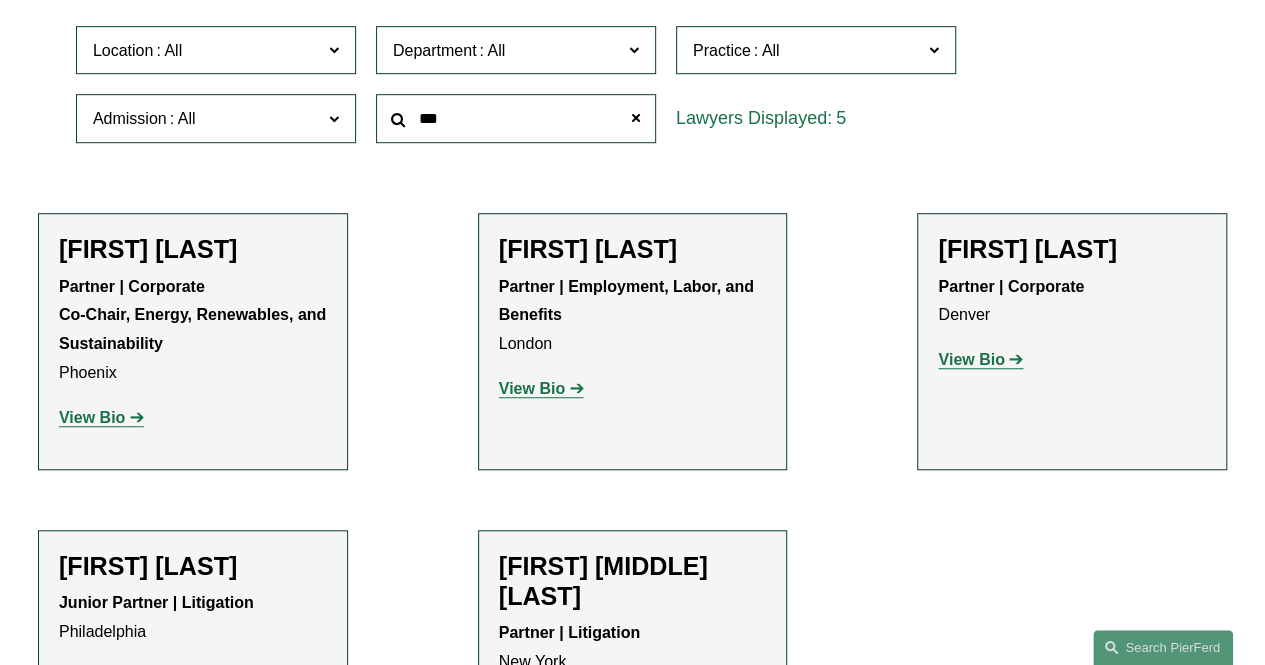 scroll, scrollTop: 600, scrollLeft: 0, axis: vertical 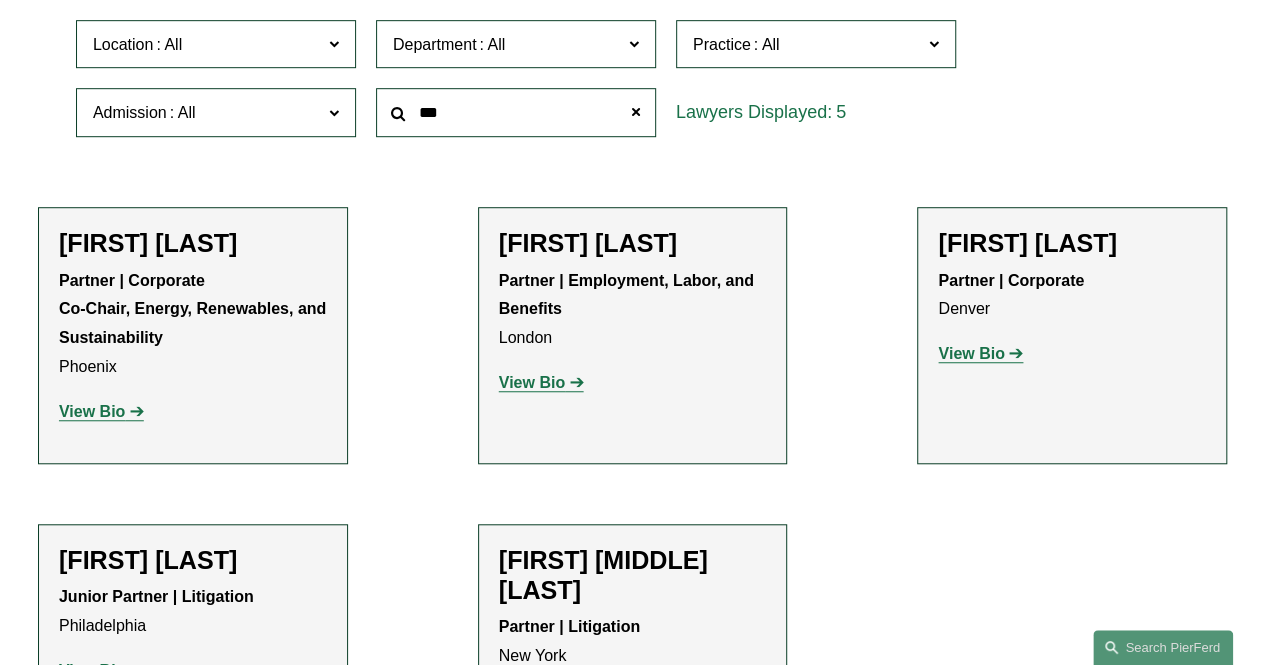 click on "View Bio" 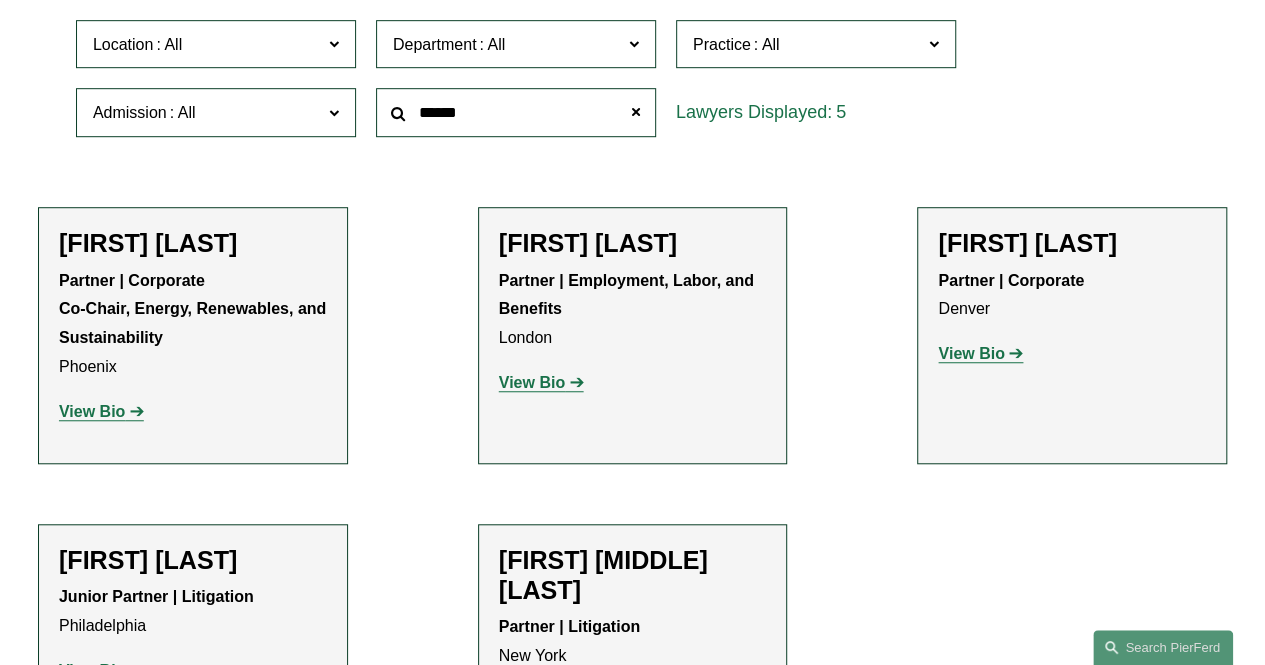 type on "******" 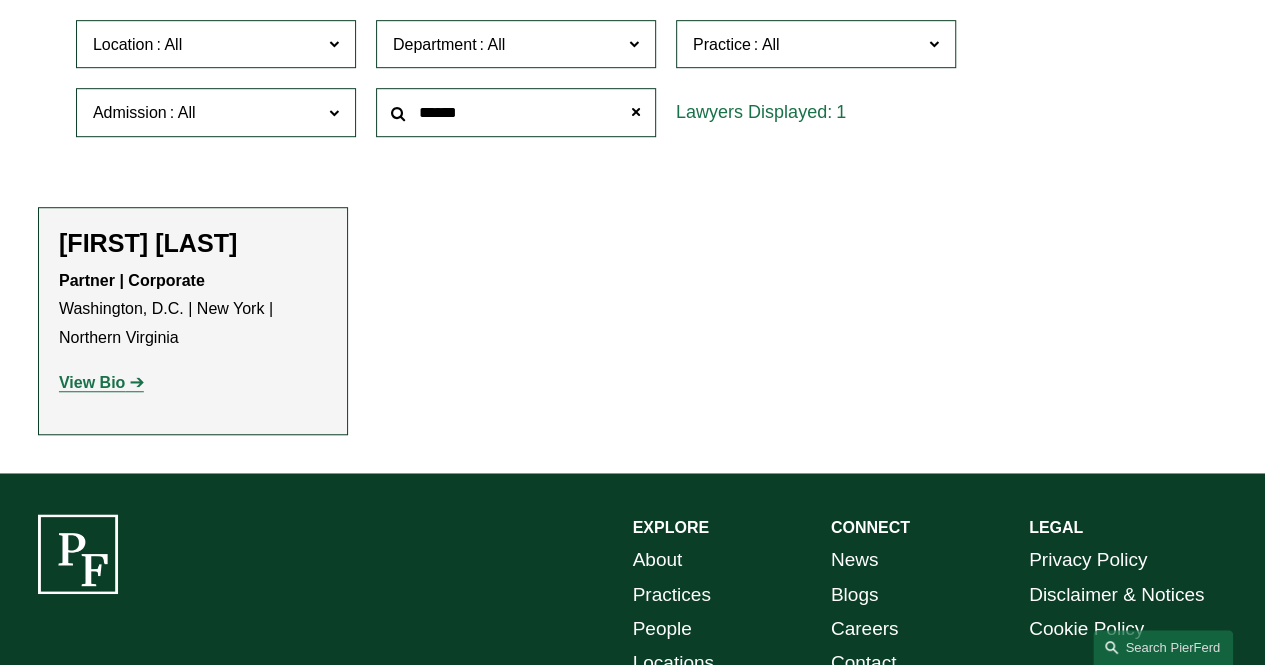 click on "View Bio" 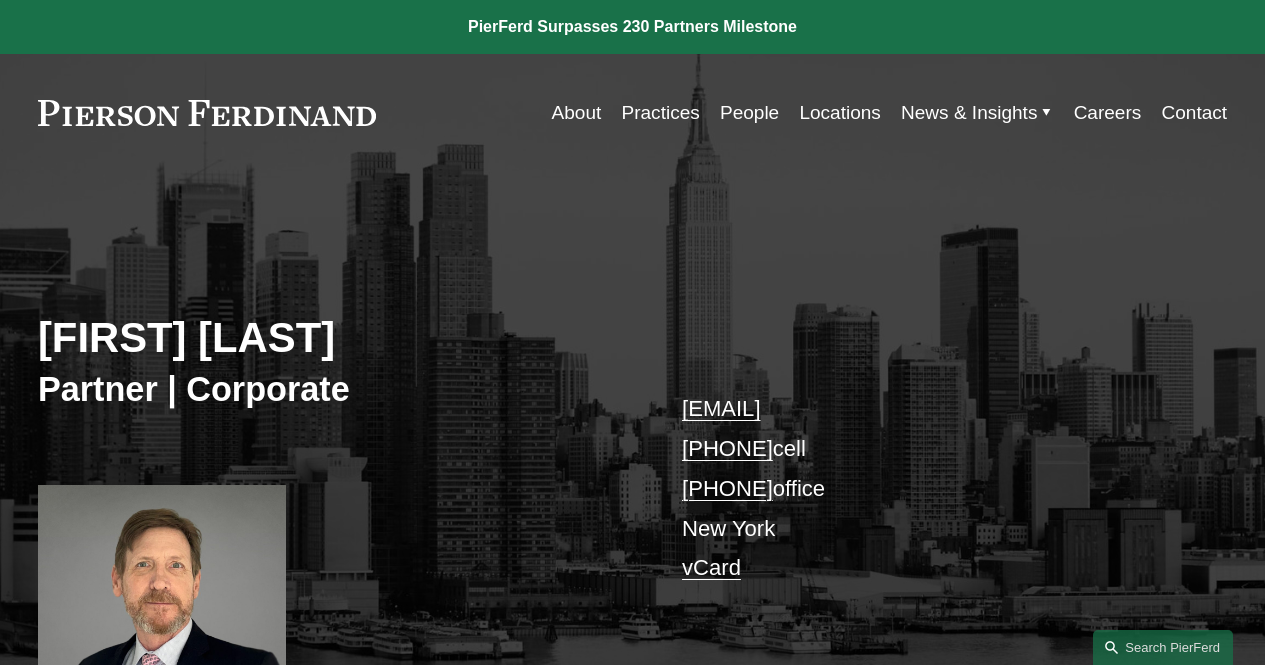 scroll, scrollTop: 0, scrollLeft: 0, axis: both 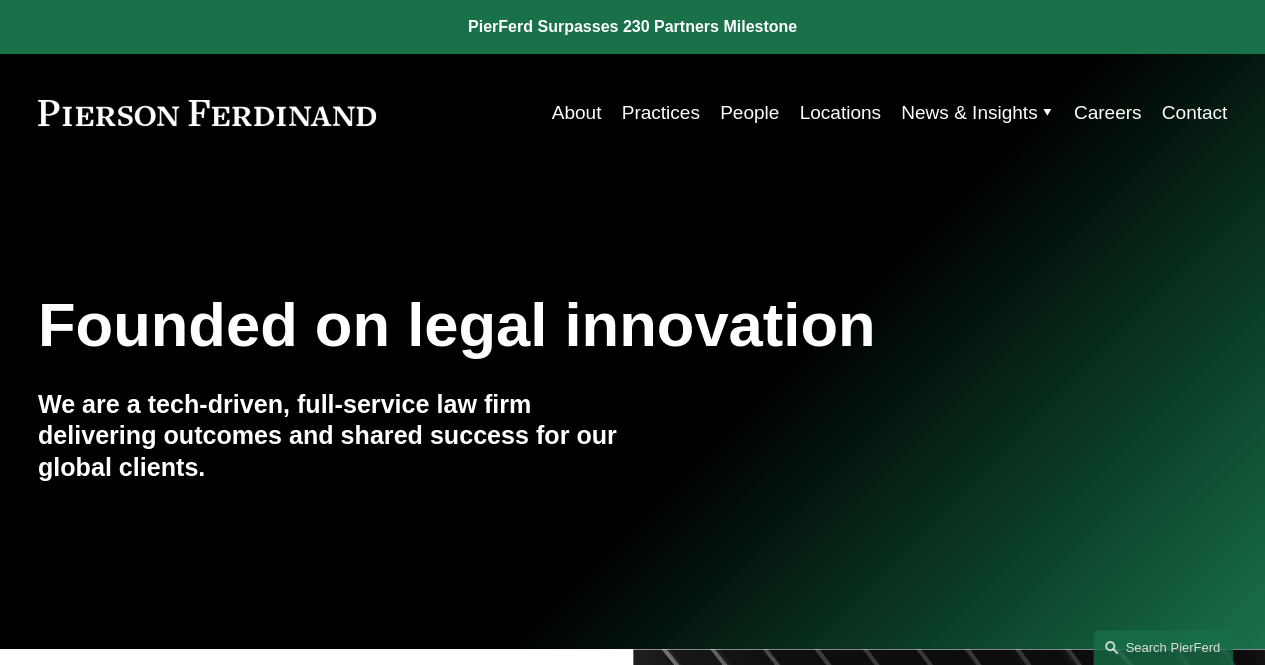 click on "News" at bounding box center [0, 0] 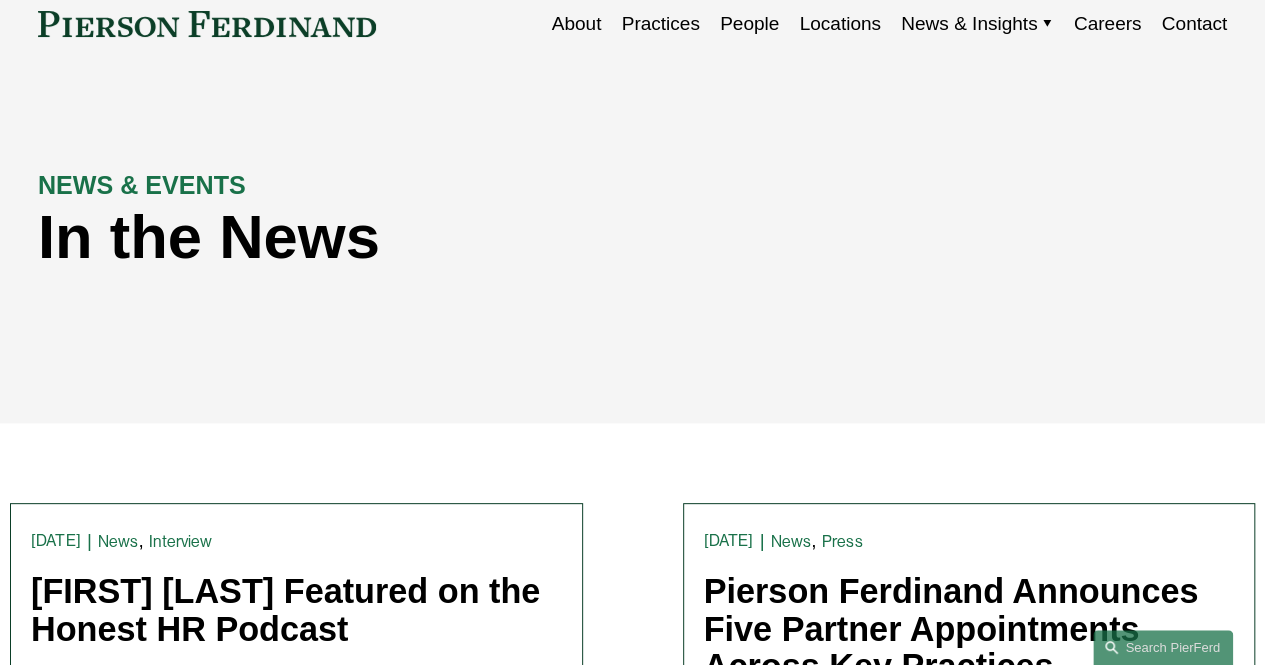 scroll, scrollTop: 0, scrollLeft: 0, axis: both 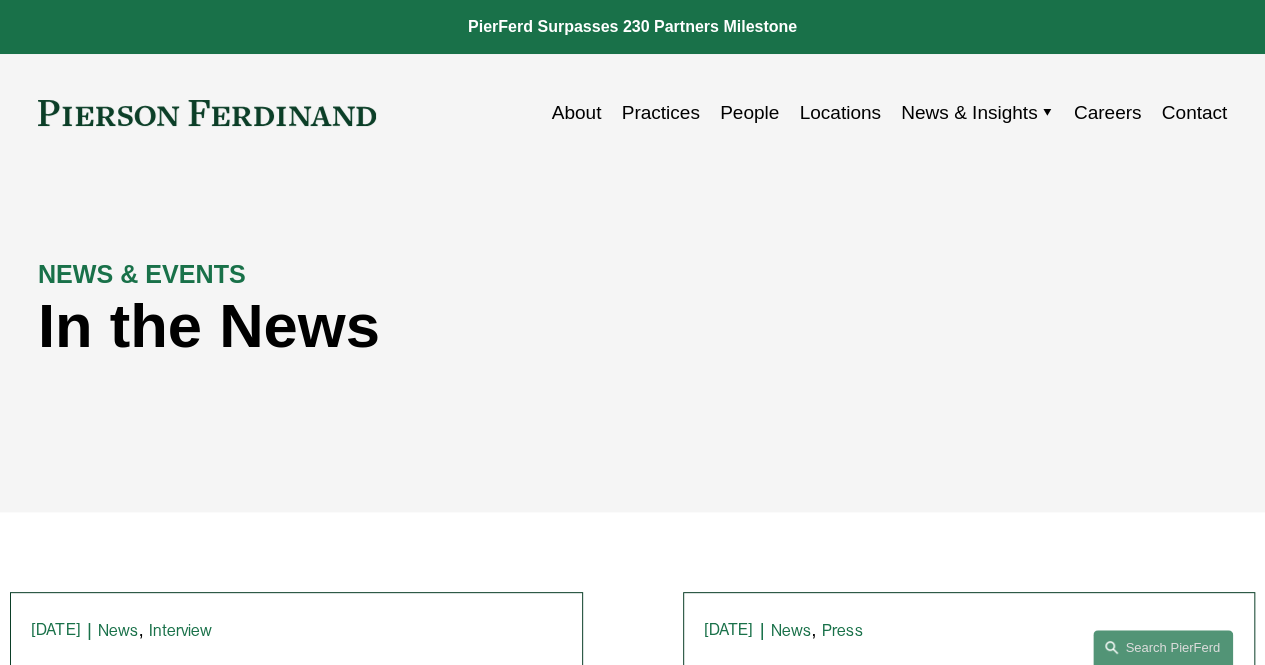 click on "Insights" at bounding box center (0, 0) 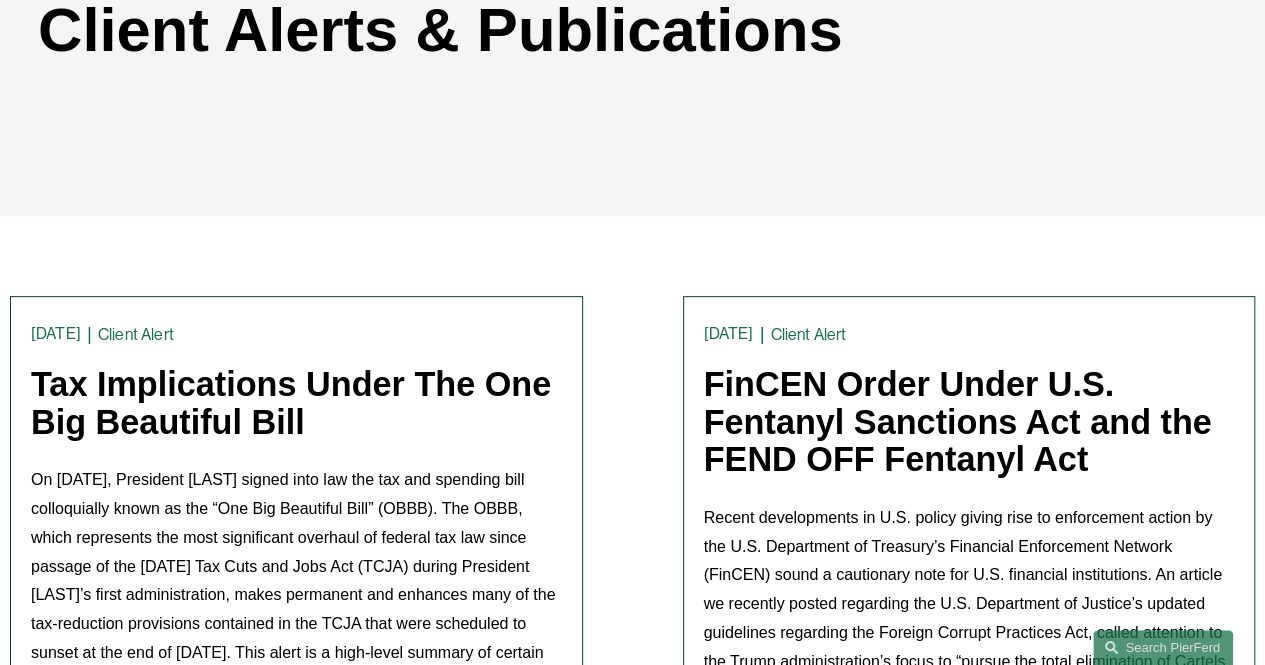 scroll, scrollTop: 300, scrollLeft: 0, axis: vertical 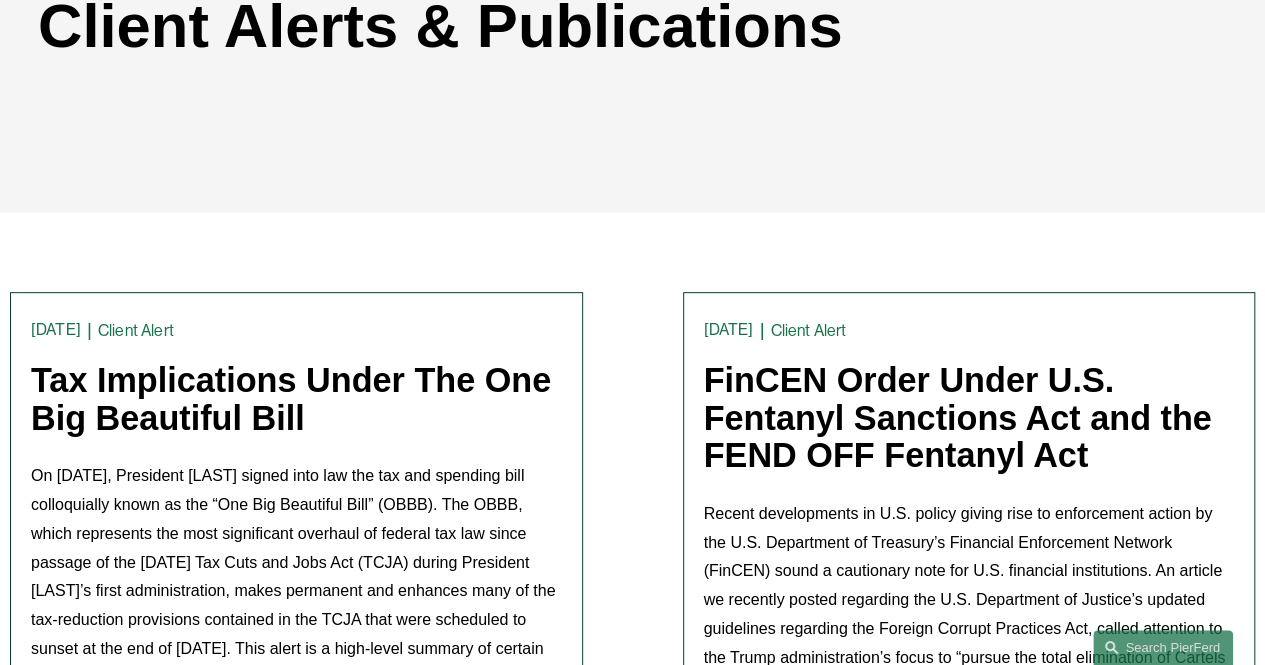 click on "Tax Implications Under The One Big Beautiful Bill" at bounding box center (291, 399) 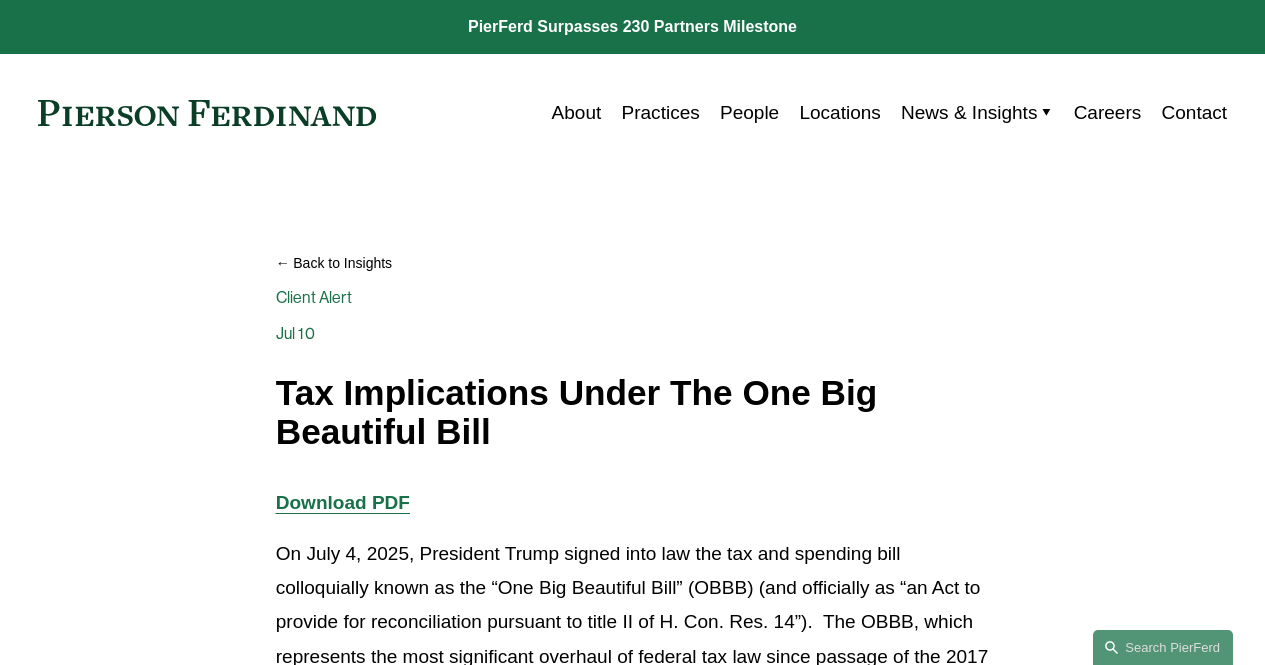 scroll, scrollTop: 0, scrollLeft: 0, axis: both 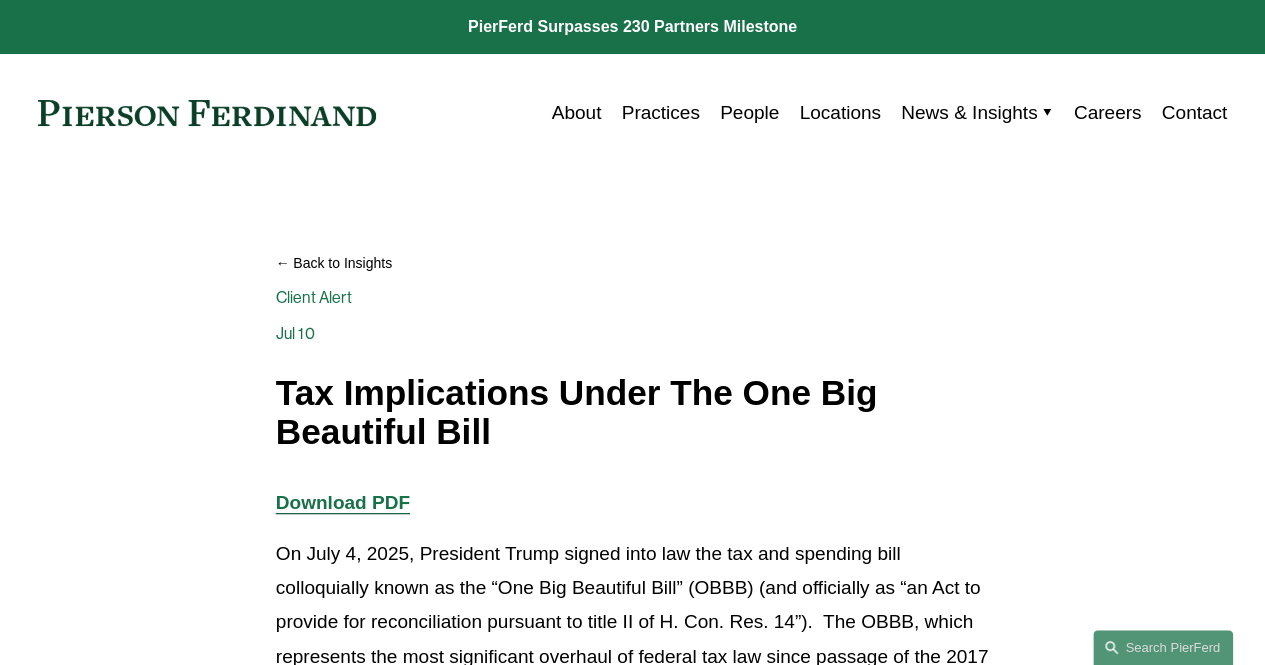 click on "Skip to Content
About
Practices
People
Locations" at bounding box center [632, 113] 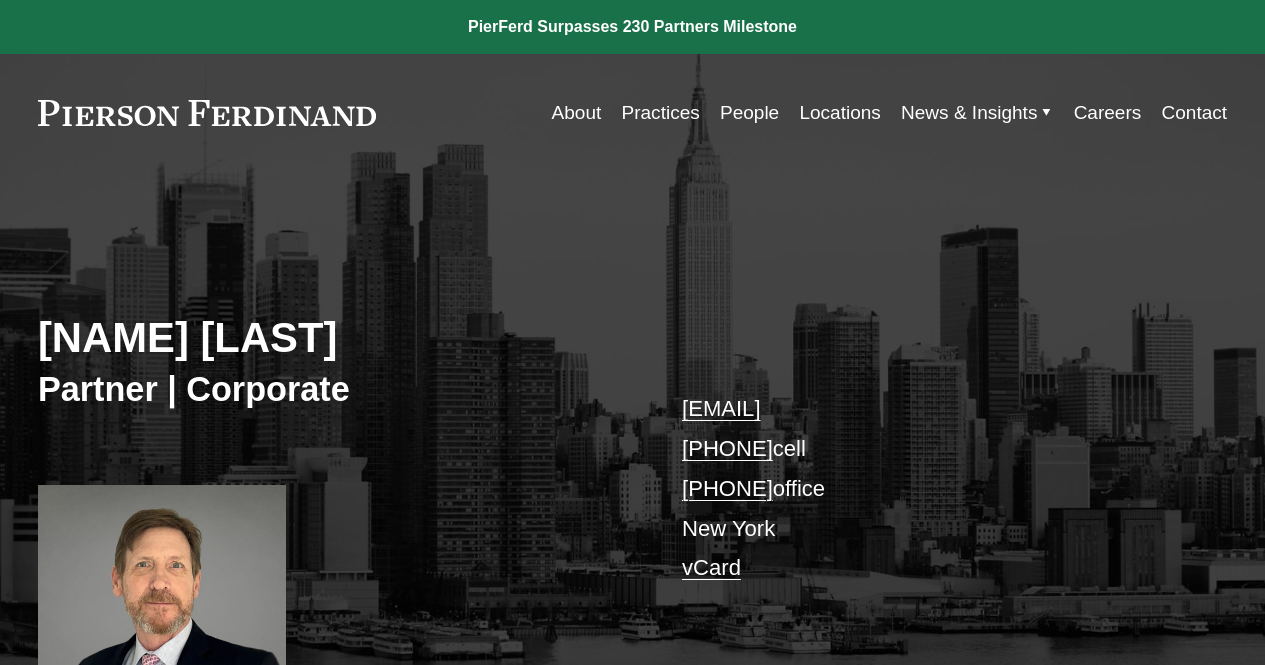 scroll, scrollTop: 0, scrollLeft: 0, axis: both 